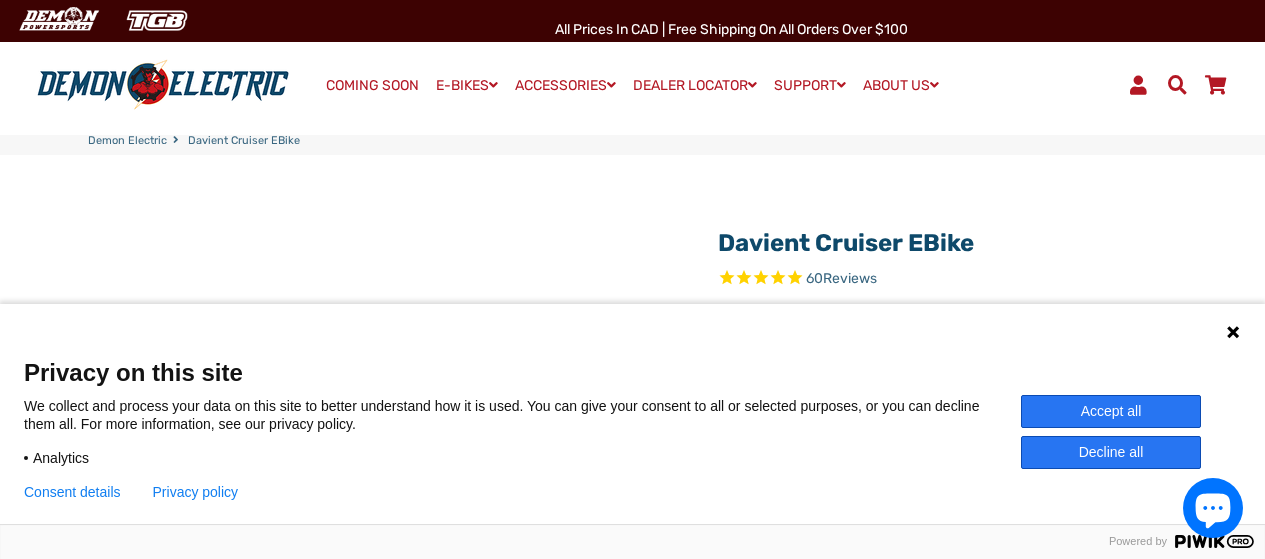 select on "******" 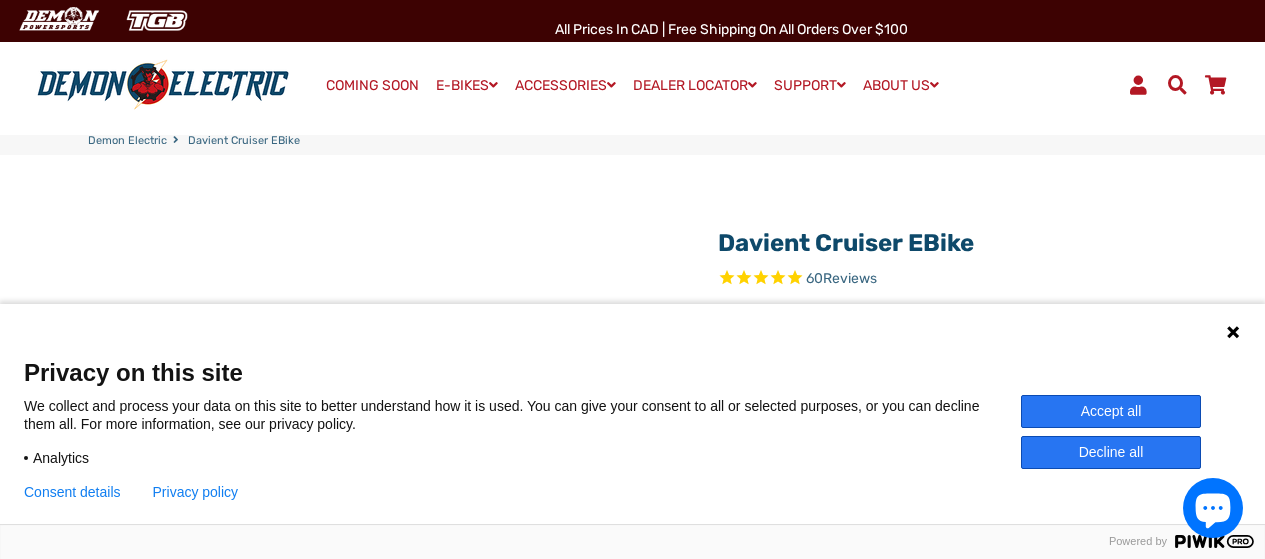 scroll, scrollTop: 0, scrollLeft: 0, axis: both 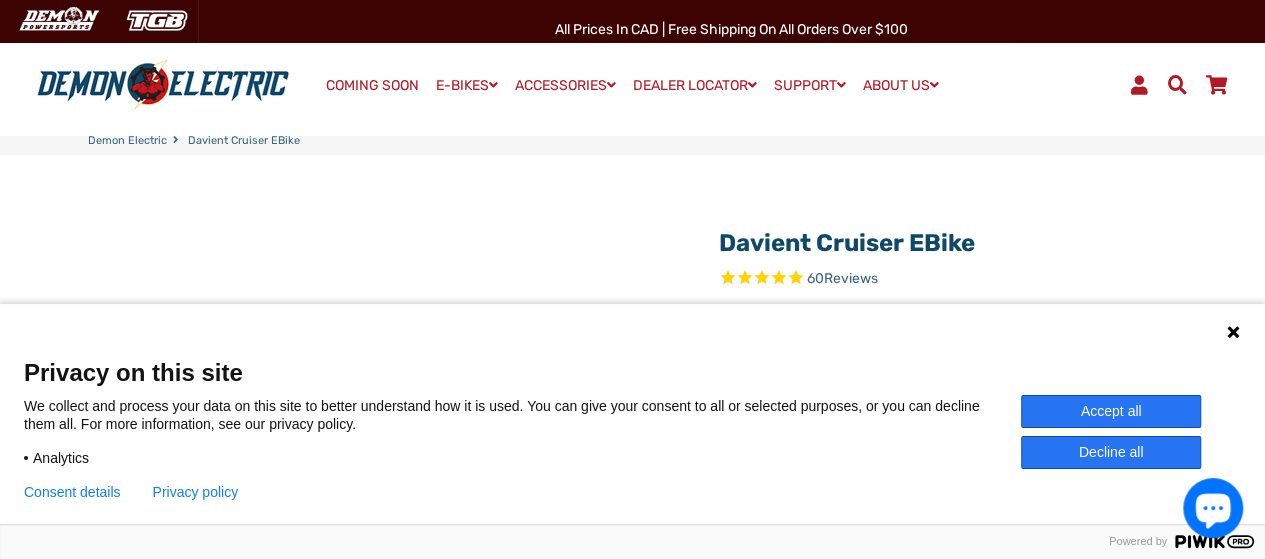 click on "Accept all" at bounding box center (1111, 411) 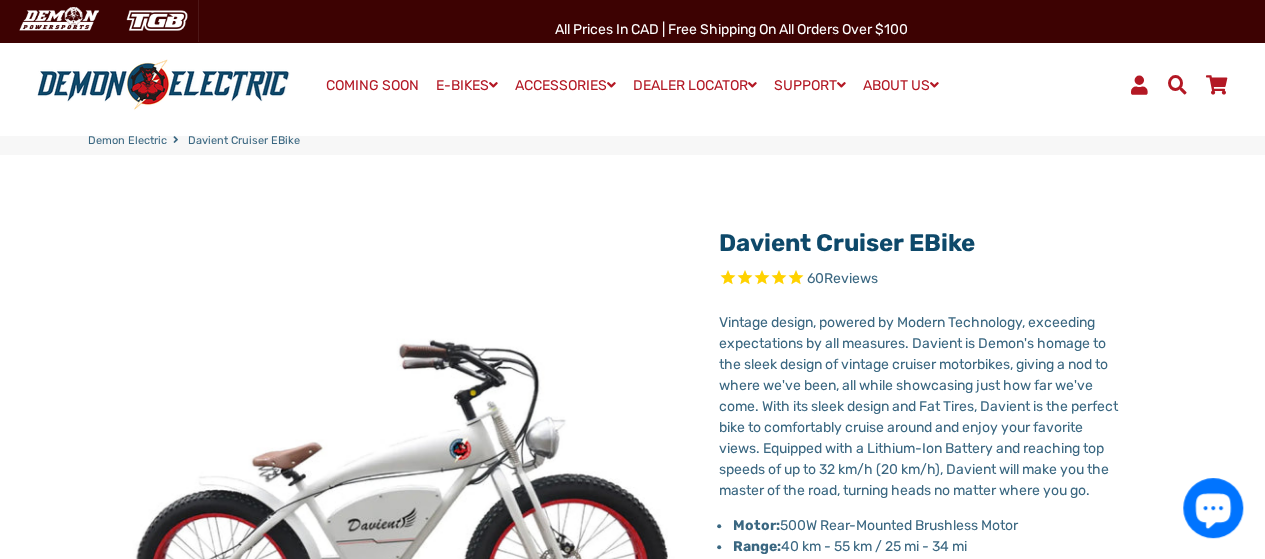scroll, scrollTop: 0, scrollLeft: 0, axis: both 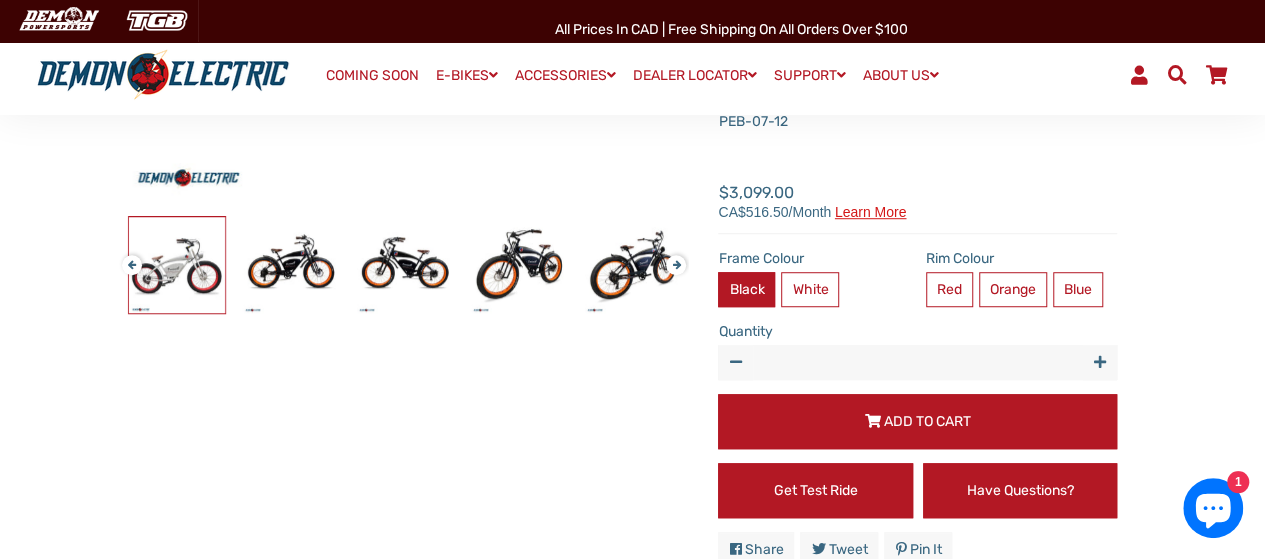 click on "Black" at bounding box center [746, 289] 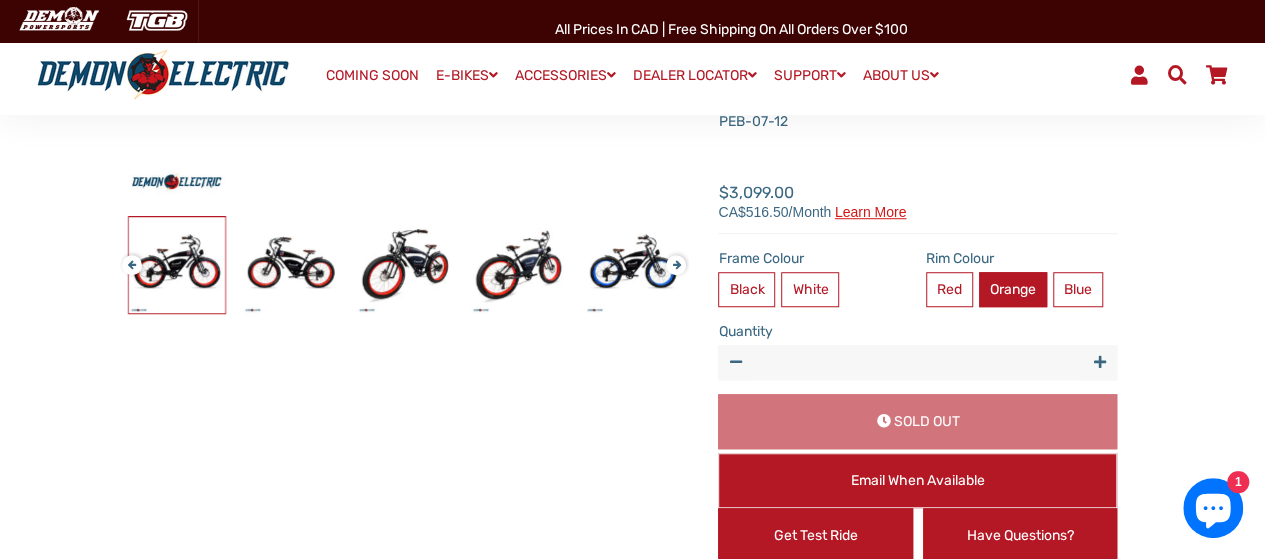 click on "Orange" at bounding box center [1013, 289] 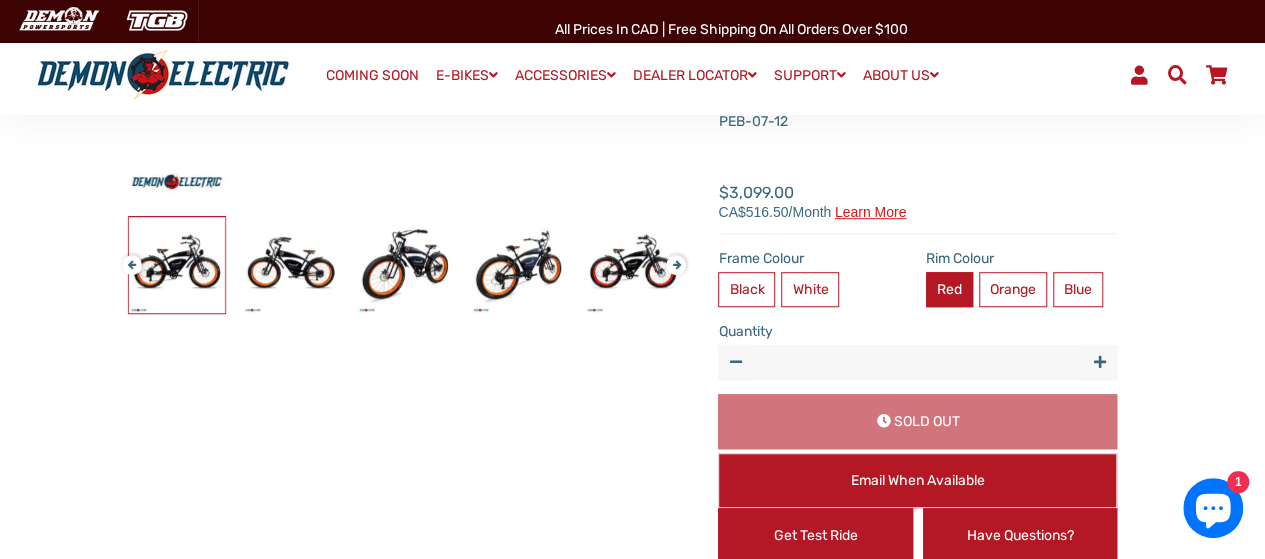 click on "Red" at bounding box center (949, 289) 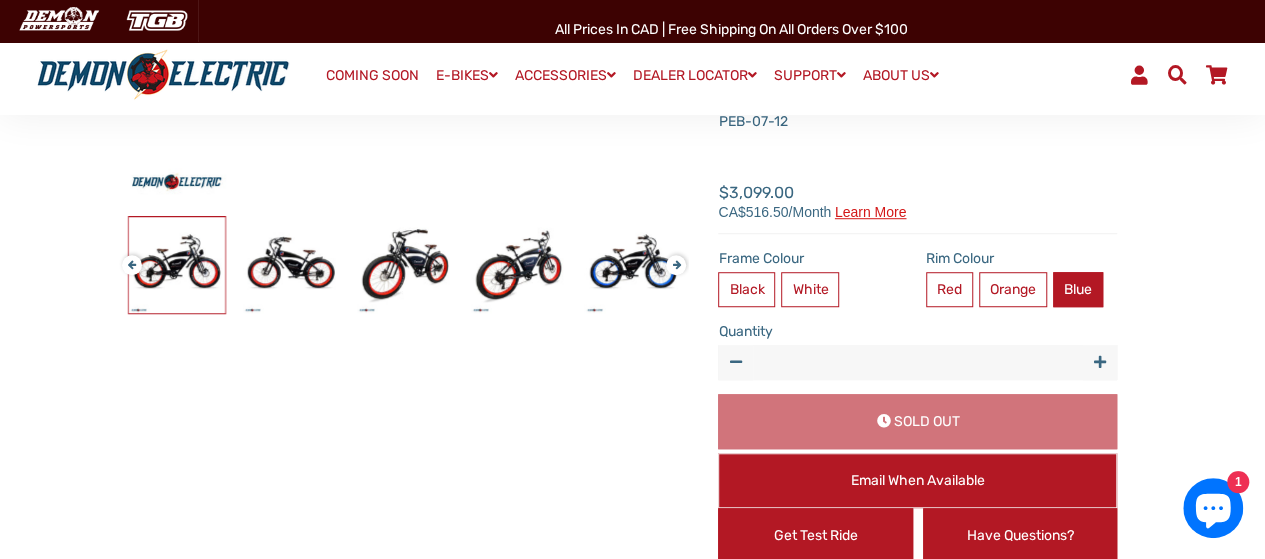 click on "Blue" at bounding box center [1078, 289] 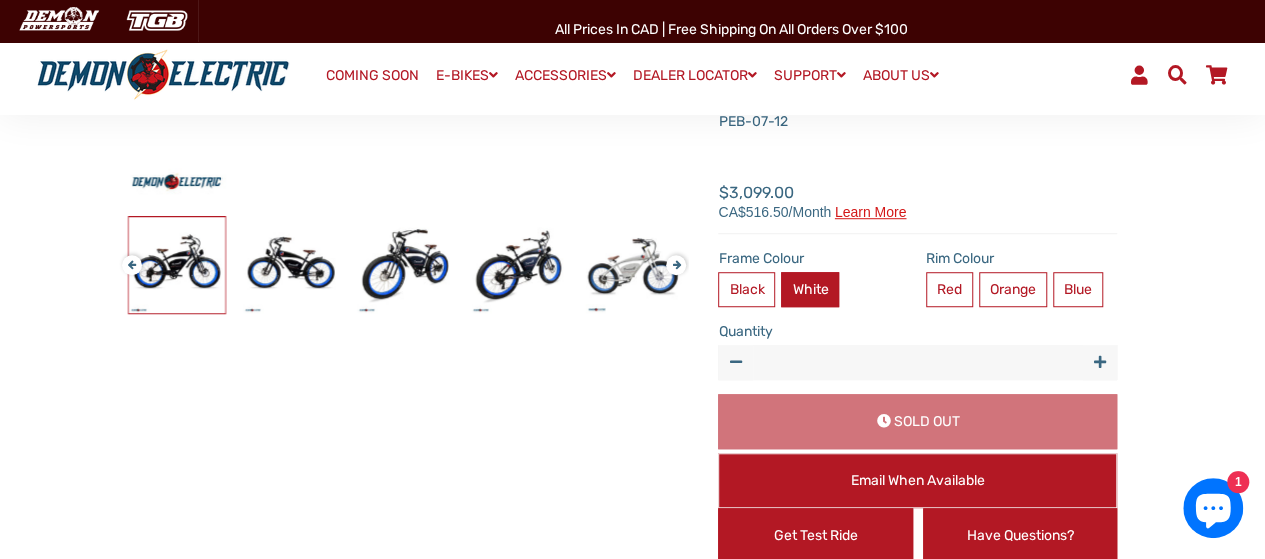 click on "White" at bounding box center (810, 289) 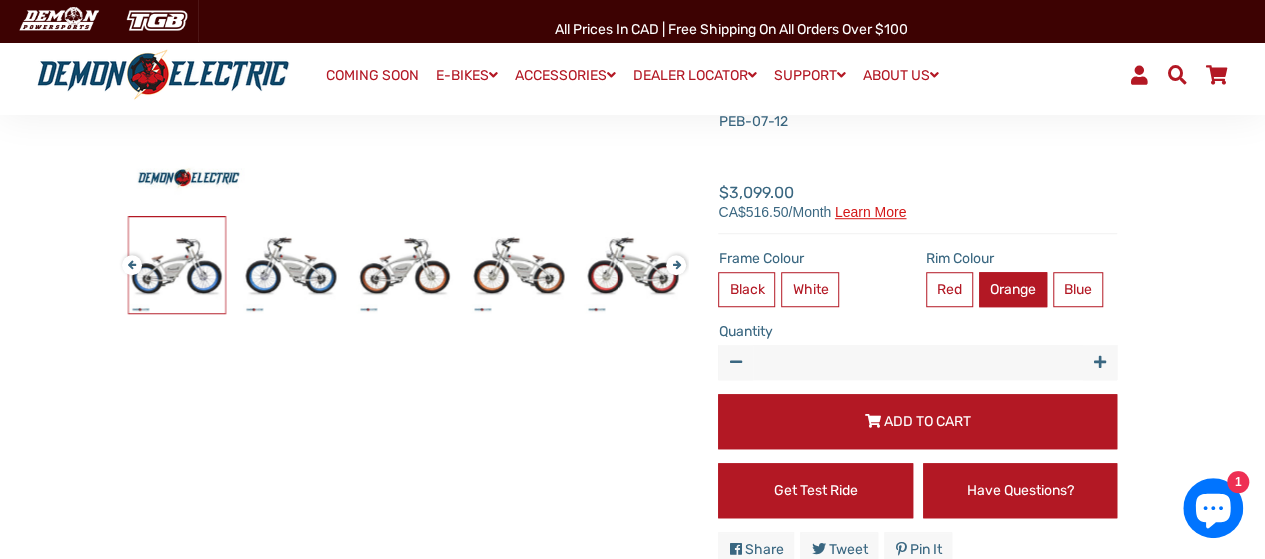 click on "Orange" at bounding box center (1013, 289) 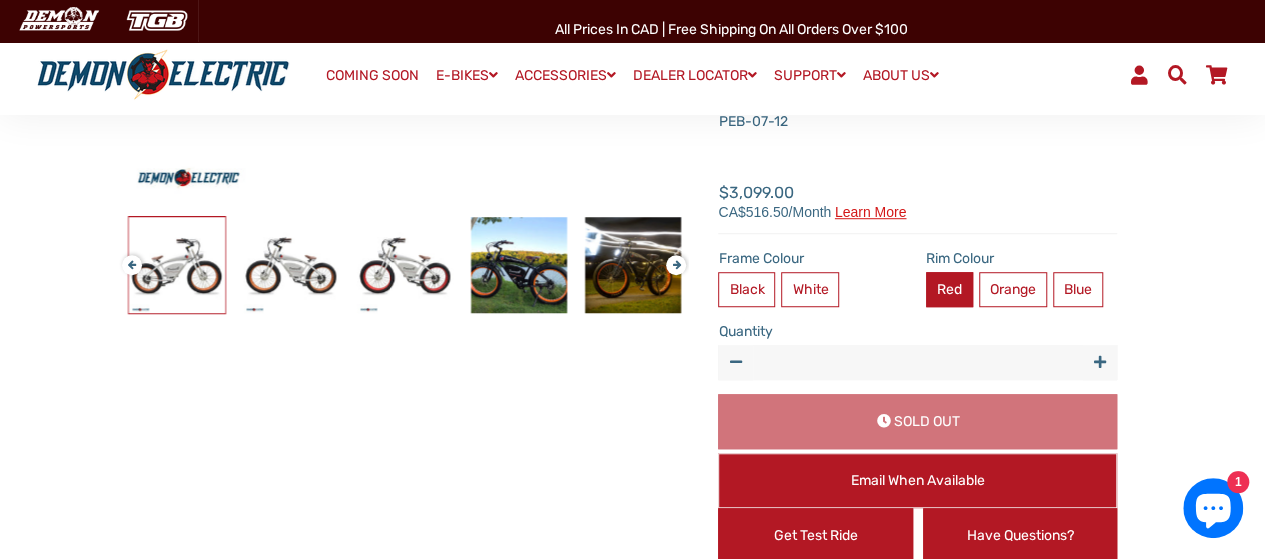 click on "Red" at bounding box center [949, 289] 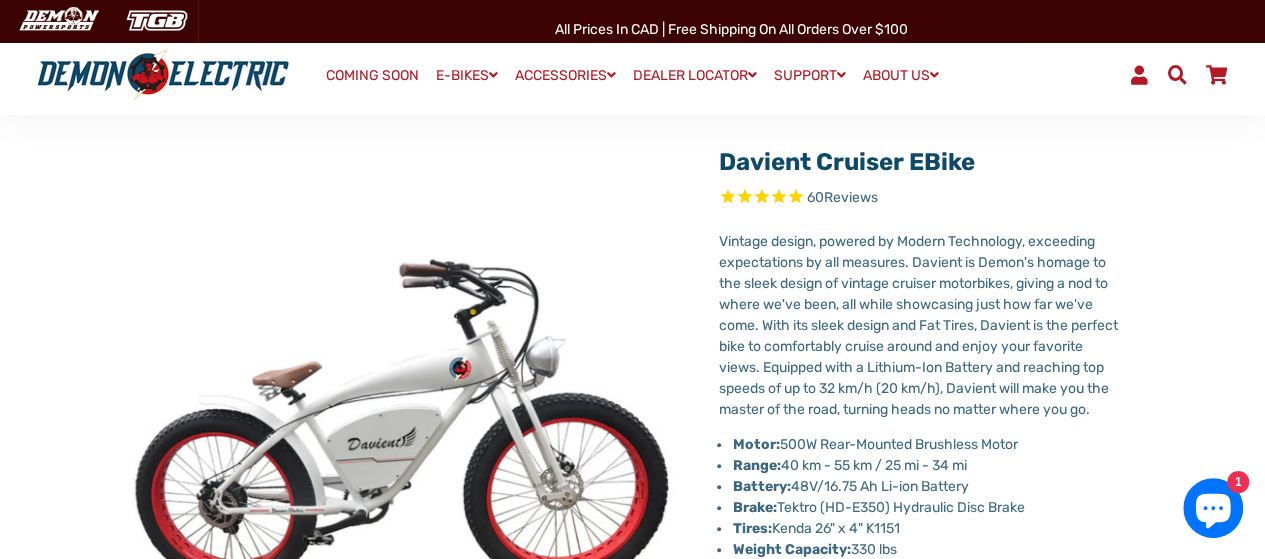 scroll, scrollTop: 50, scrollLeft: 0, axis: vertical 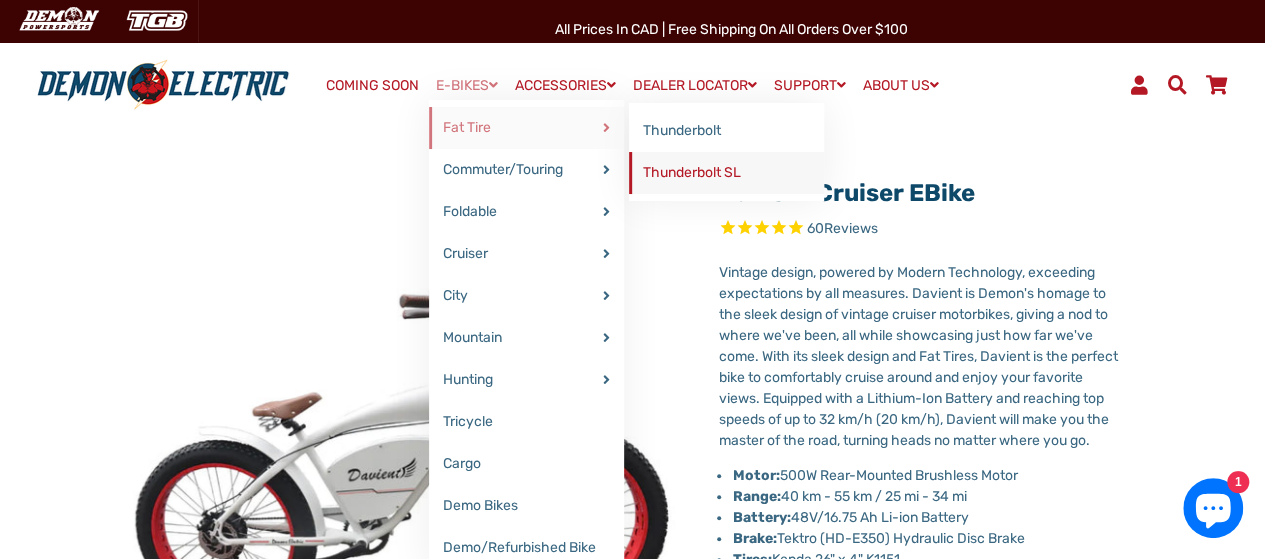 click on "Thunderbolt SL" at bounding box center [726, 173] 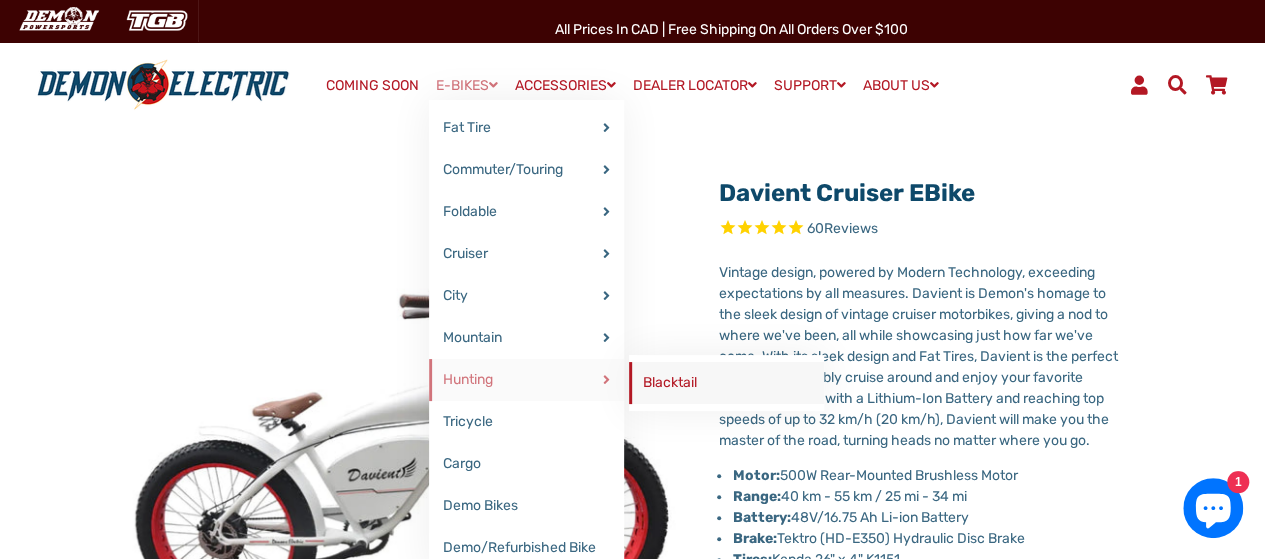 click on "Blacktail" at bounding box center (726, 383) 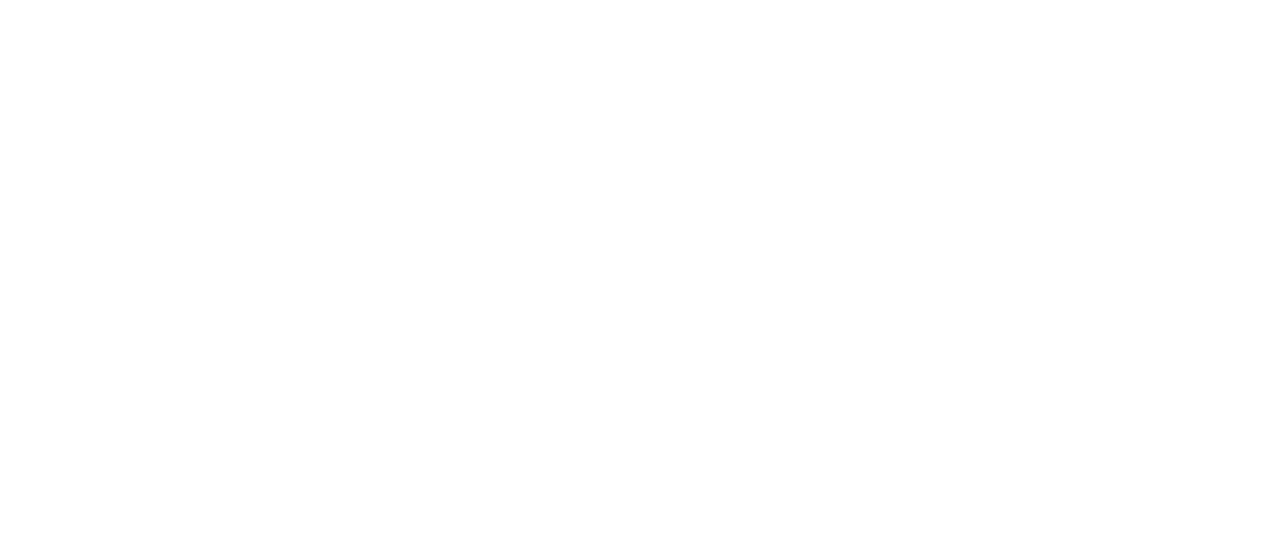select on "******" 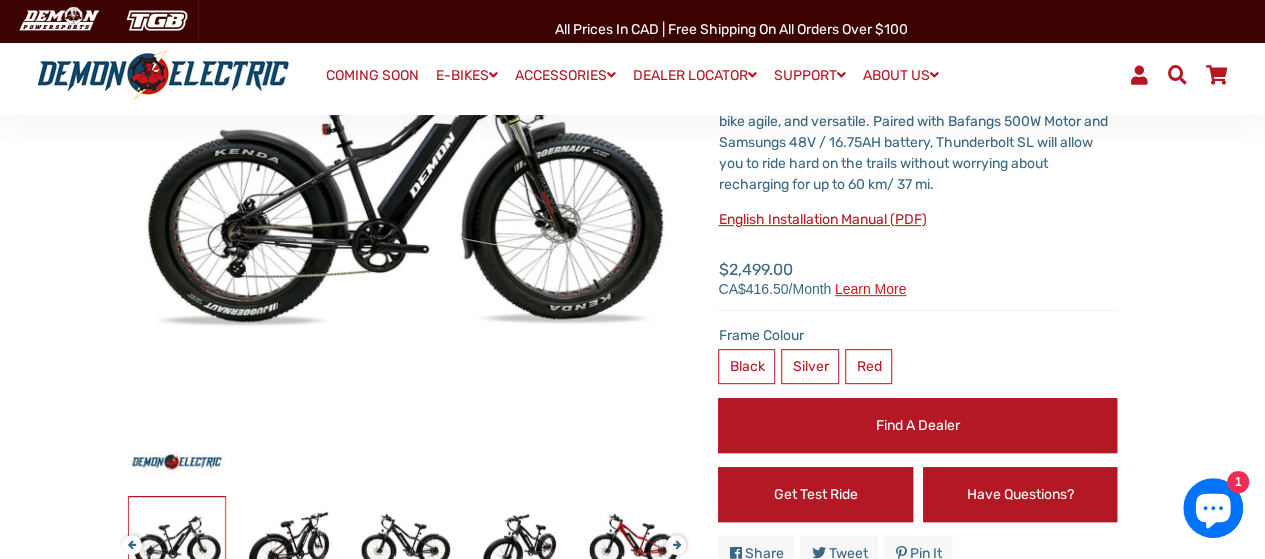 scroll, scrollTop: 319, scrollLeft: 0, axis: vertical 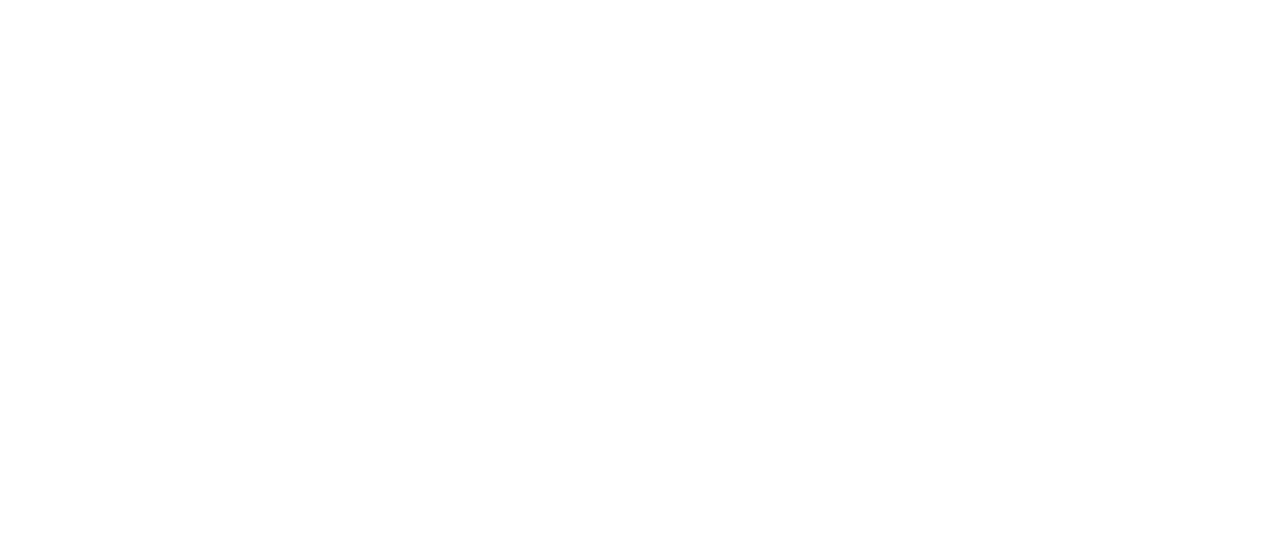 select on "******" 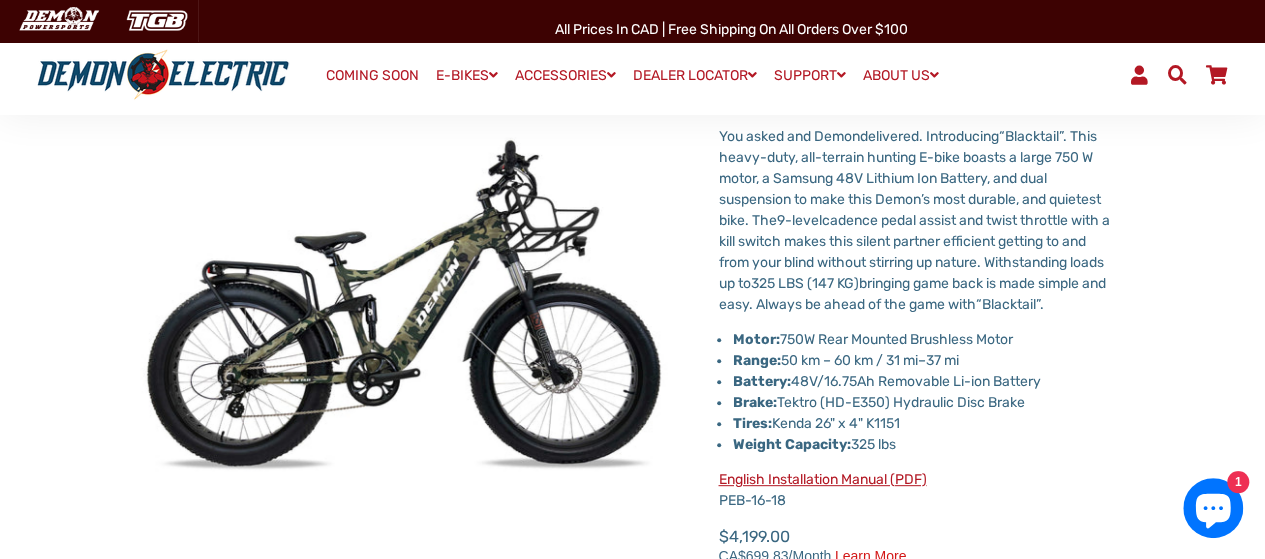 scroll, scrollTop: 374, scrollLeft: 0, axis: vertical 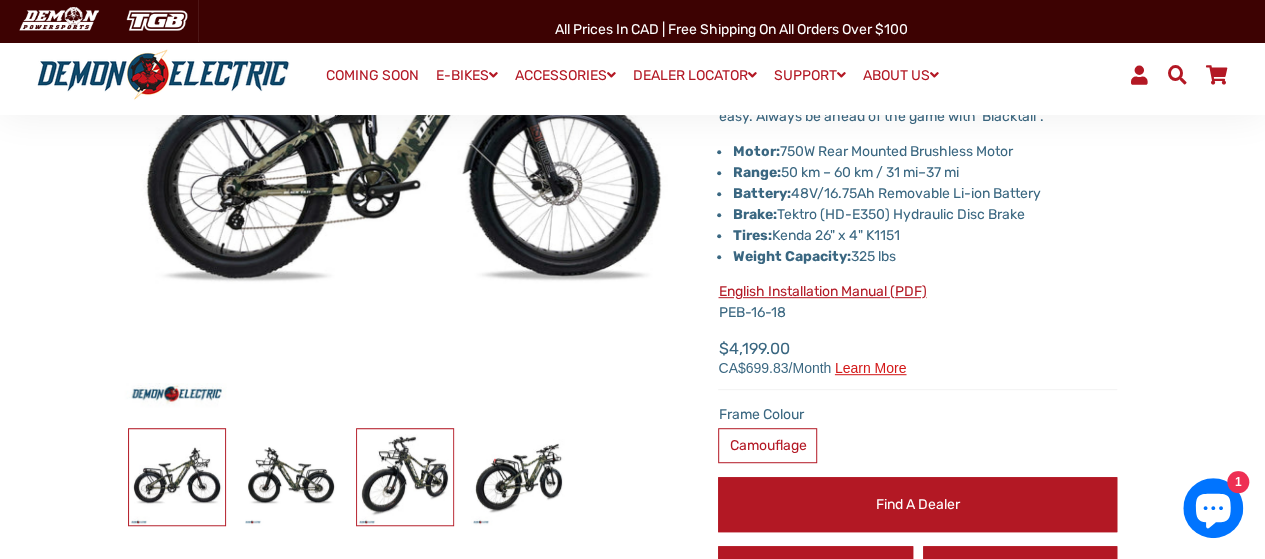 click at bounding box center [405, 477] 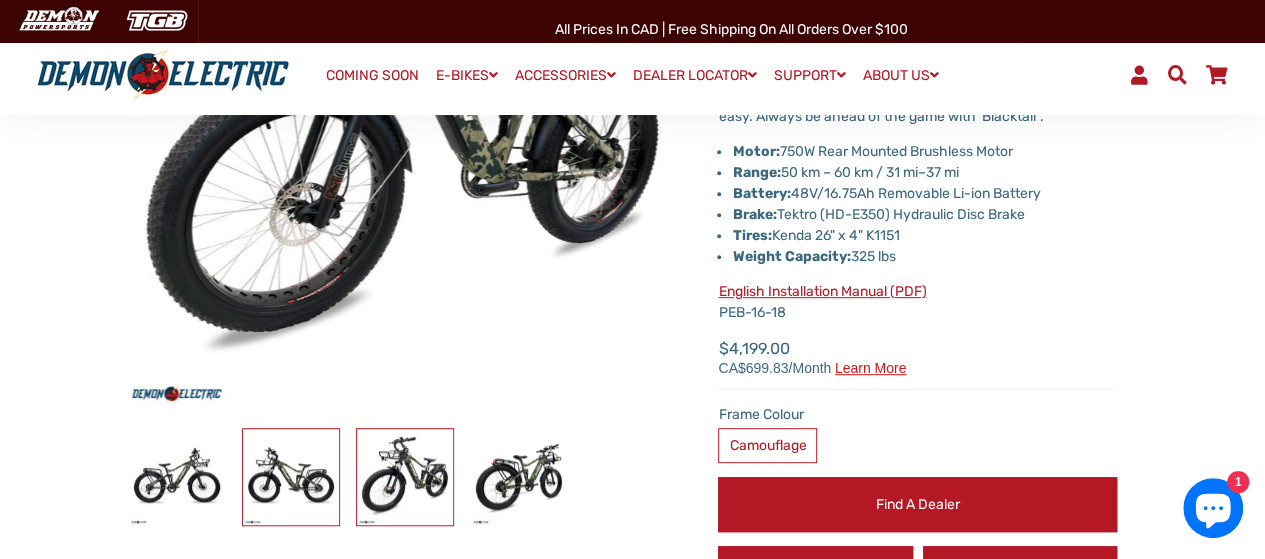 click at bounding box center (291, 477) 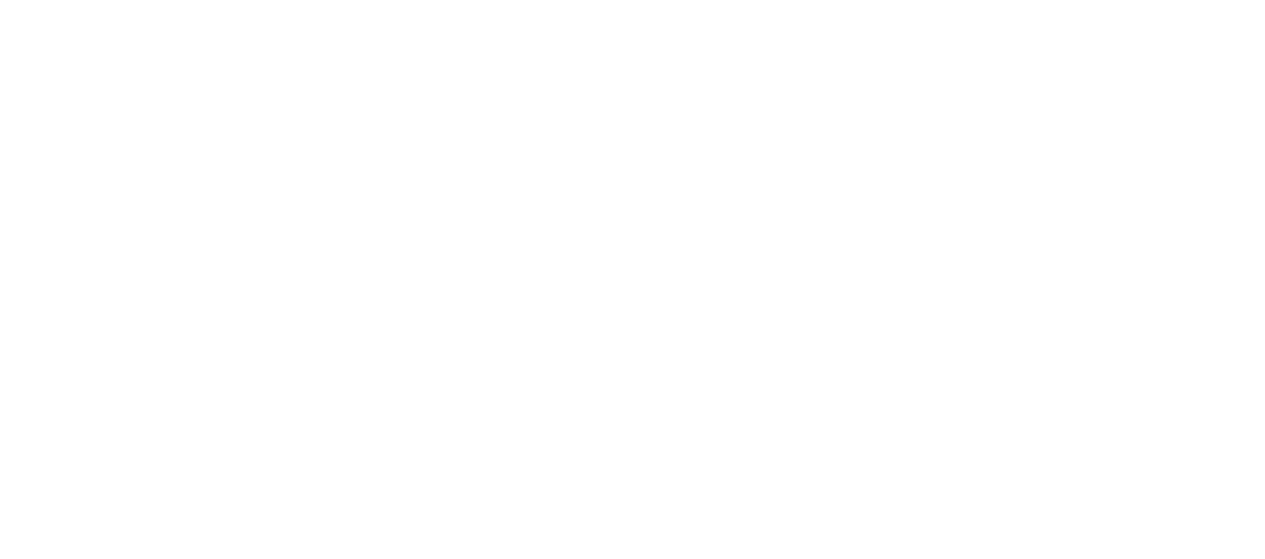 select on "******" 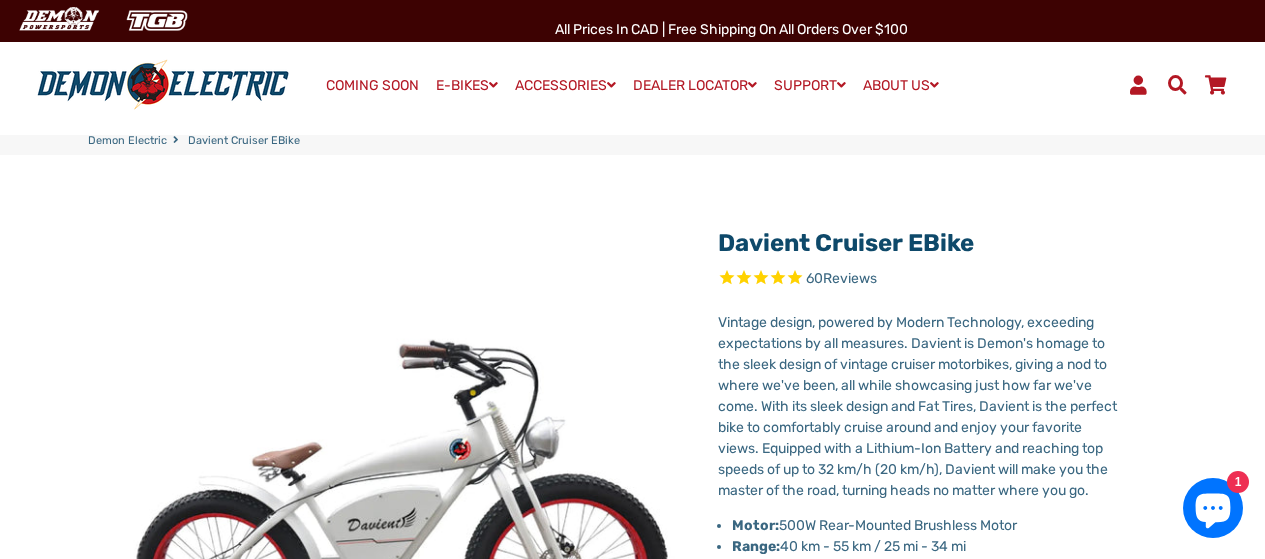 scroll, scrollTop: 0, scrollLeft: 0, axis: both 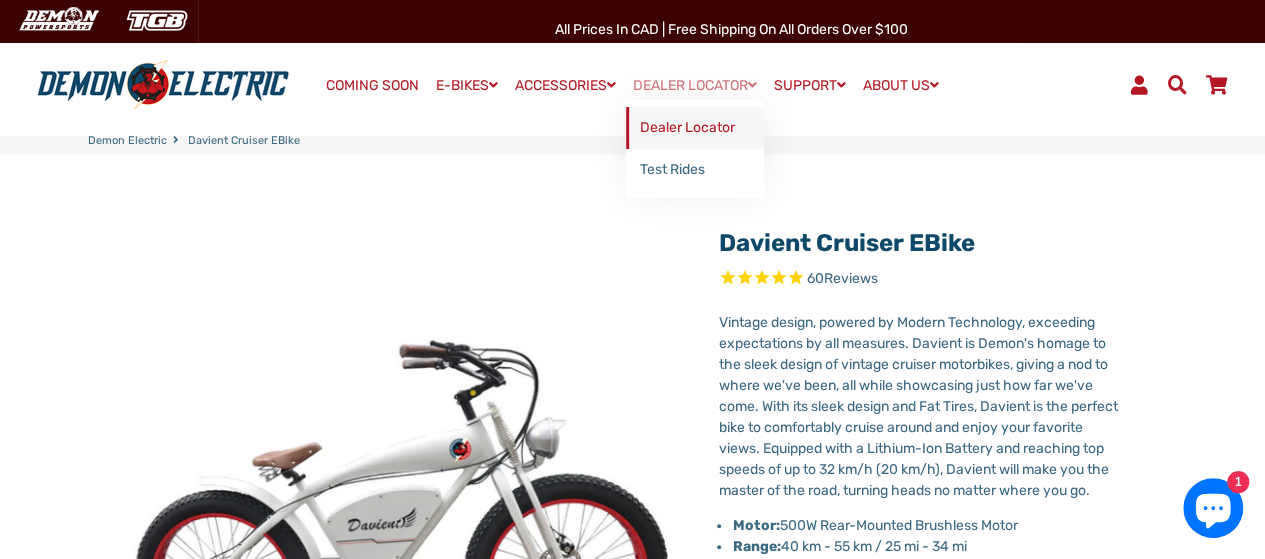 click on "Dealer Locator" at bounding box center (695, 128) 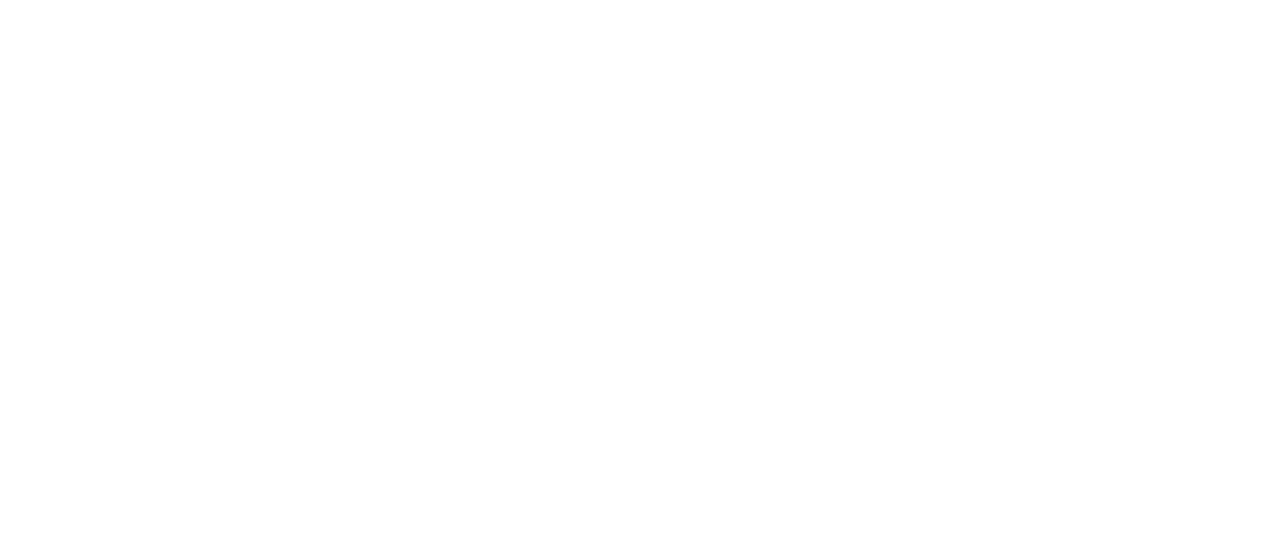 scroll, scrollTop: 0, scrollLeft: 0, axis: both 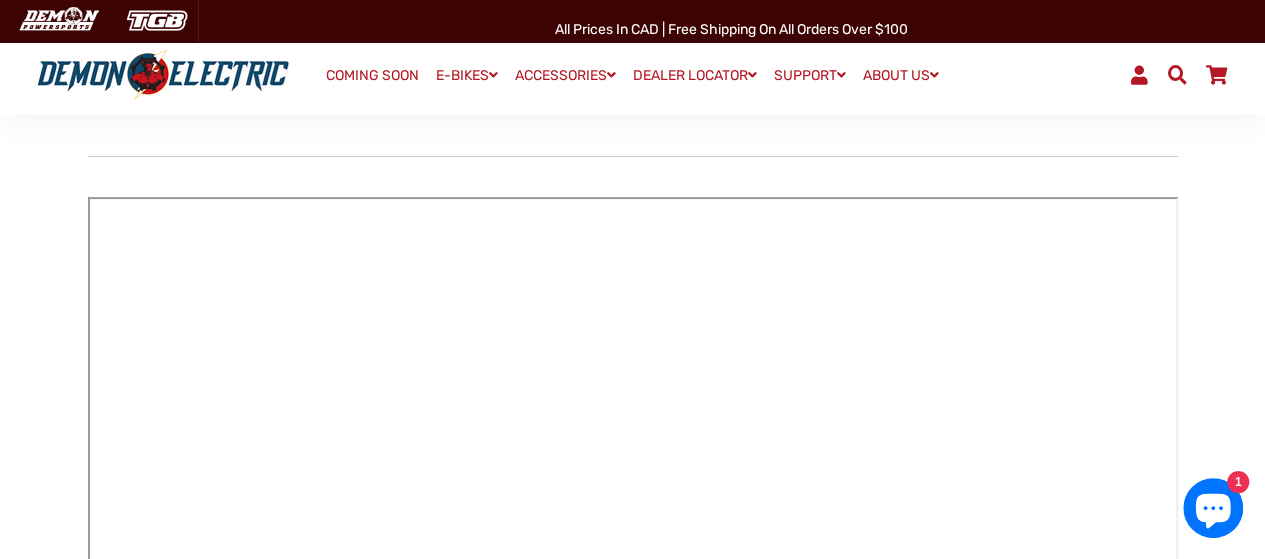 drag, startPoint x: 1260, startPoint y: 79, endPoint x: 1260, endPoint y: 103, distance: 24 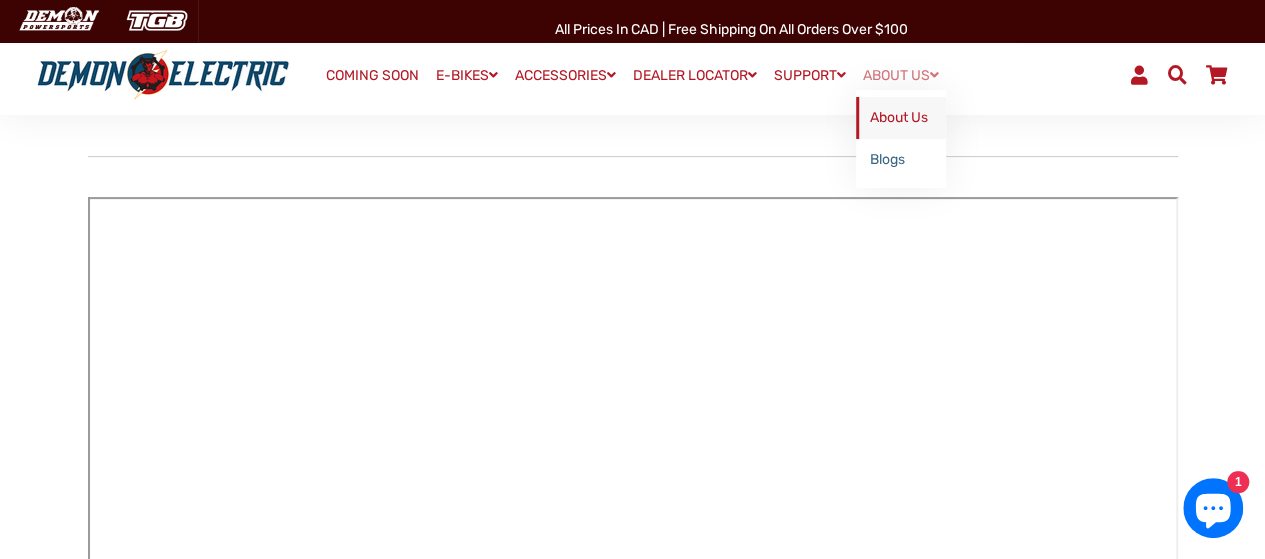 click on "About Us" at bounding box center [901, 118] 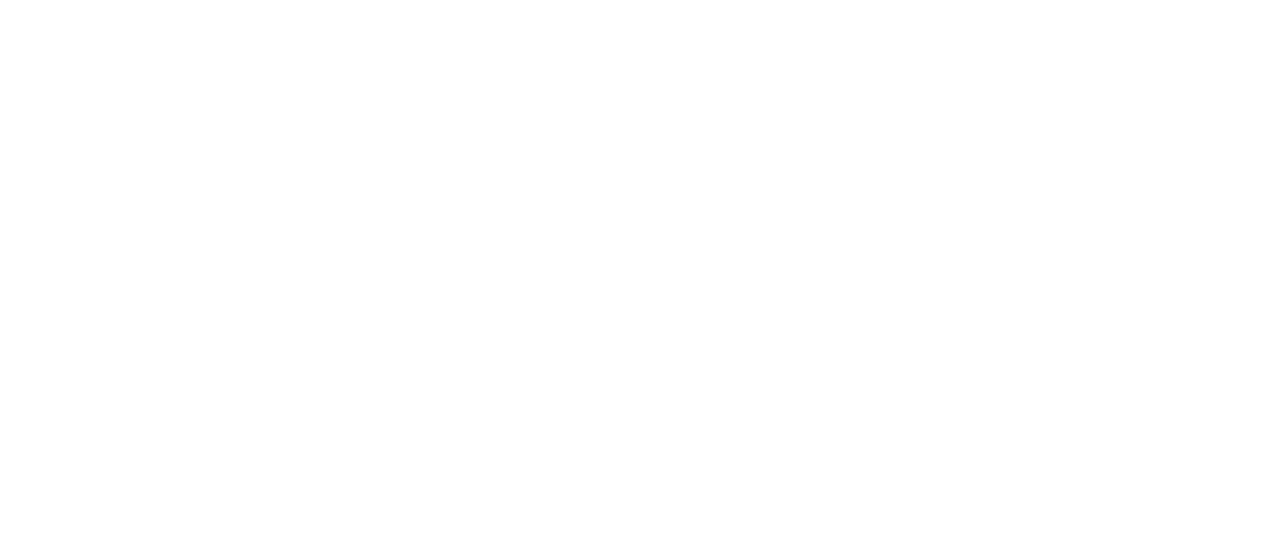 scroll, scrollTop: 0, scrollLeft: 0, axis: both 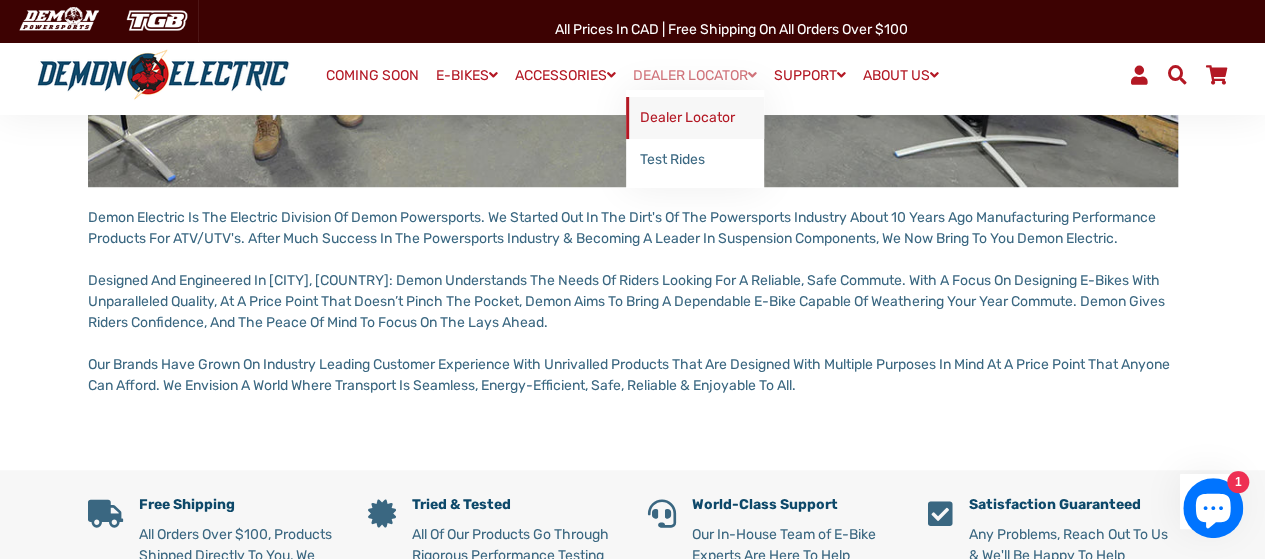 click on "Dealer Locator" at bounding box center [695, 118] 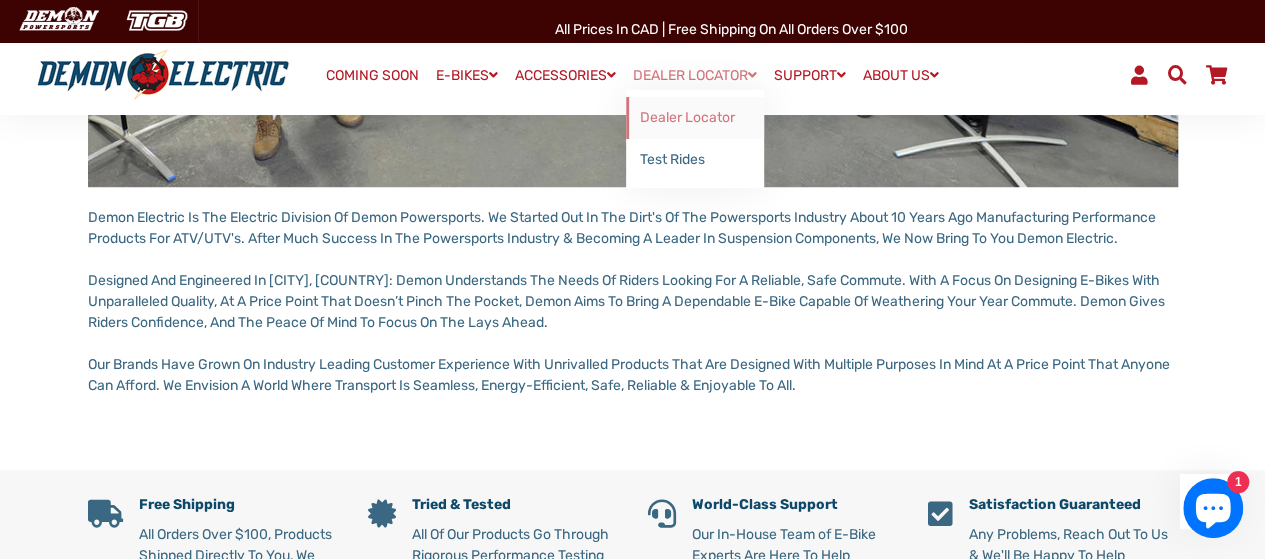 scroll, scrollTop: 679, scrollLeft: 0, axis: vertical 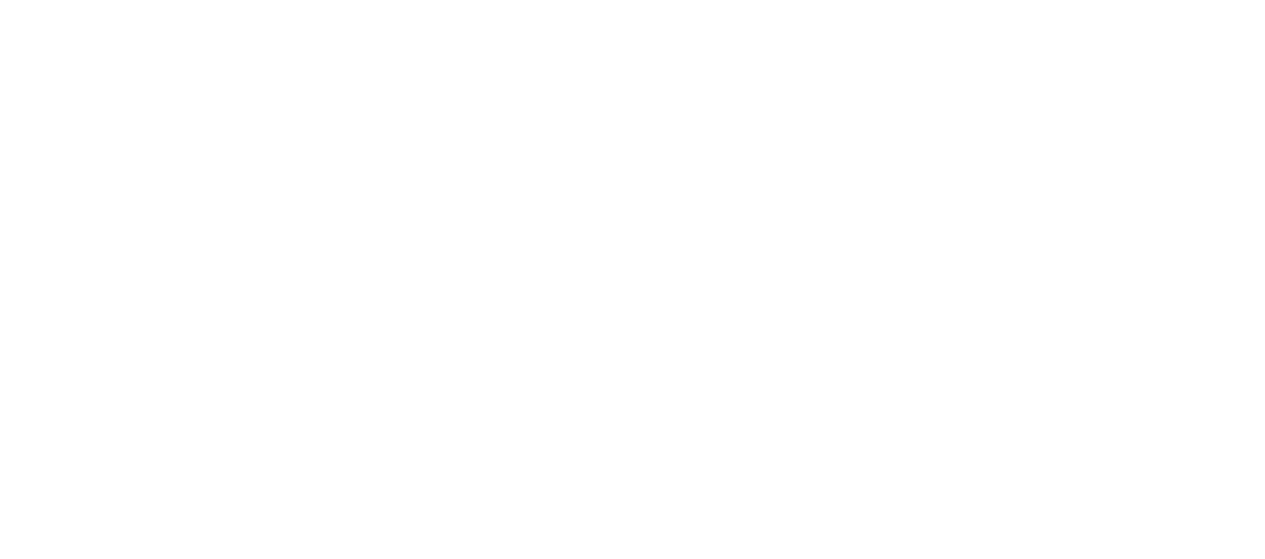 select on "******" 